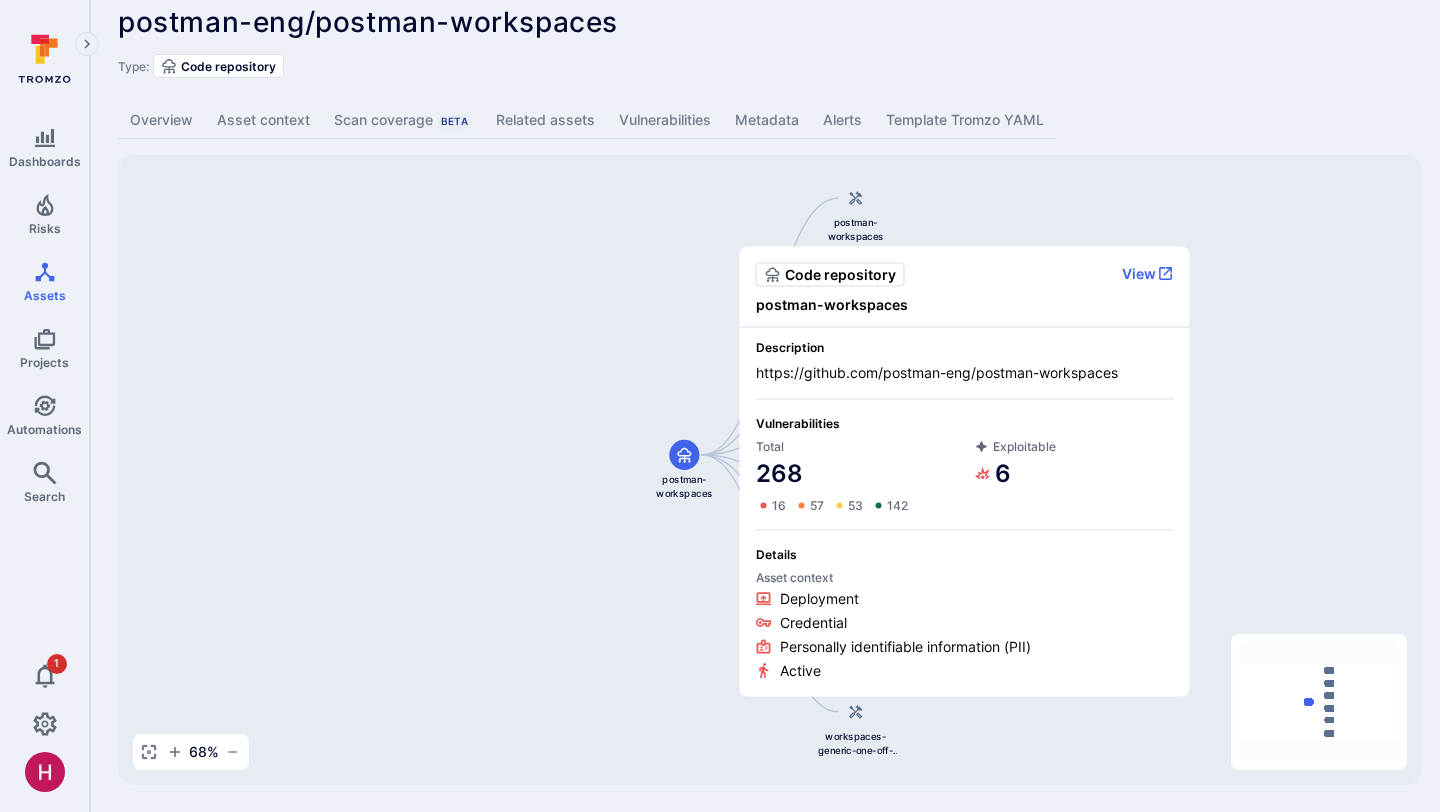 scroll, scrollTop: 23, scrollLeft: 0, axis: vertical 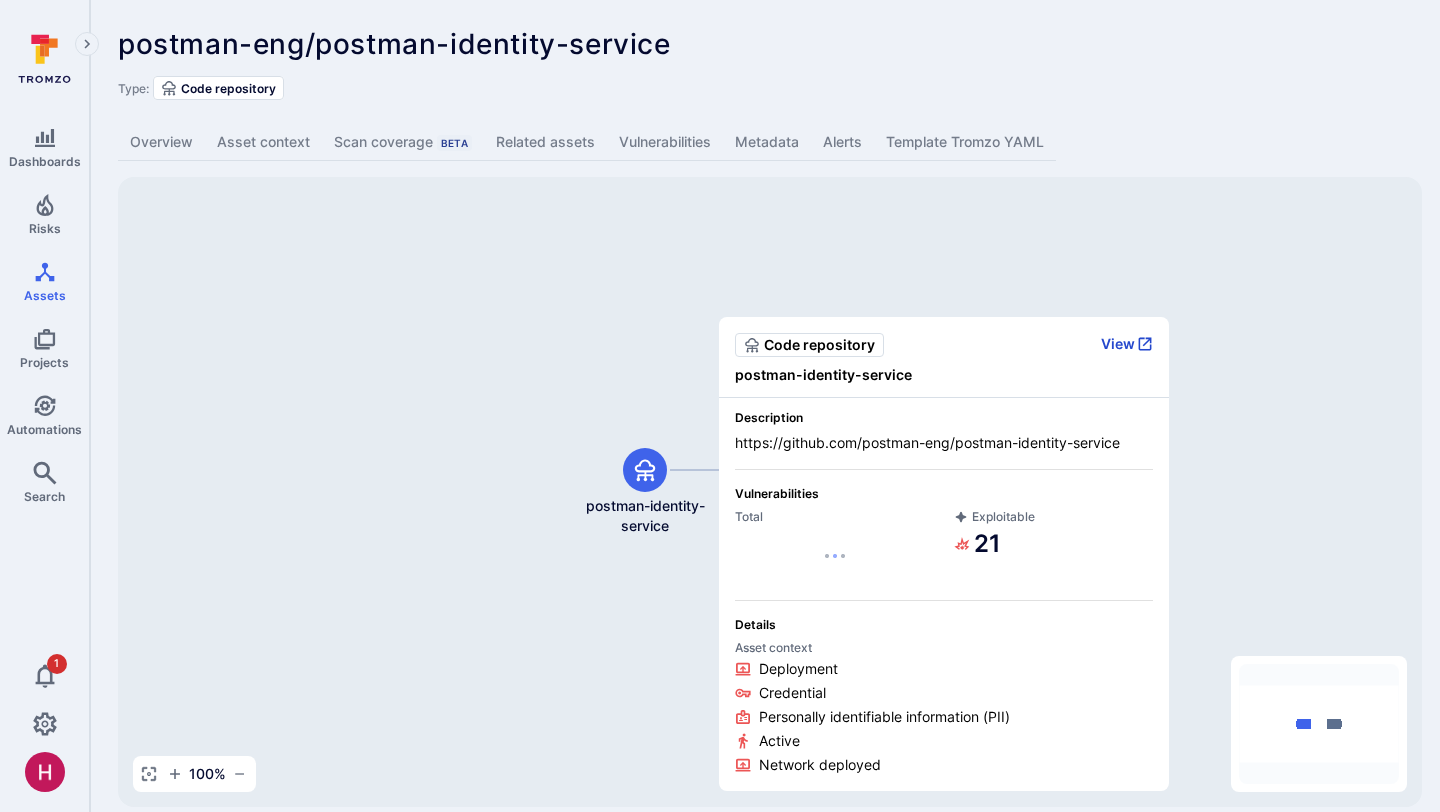 click on "View" at bounding box center [1127, 344] 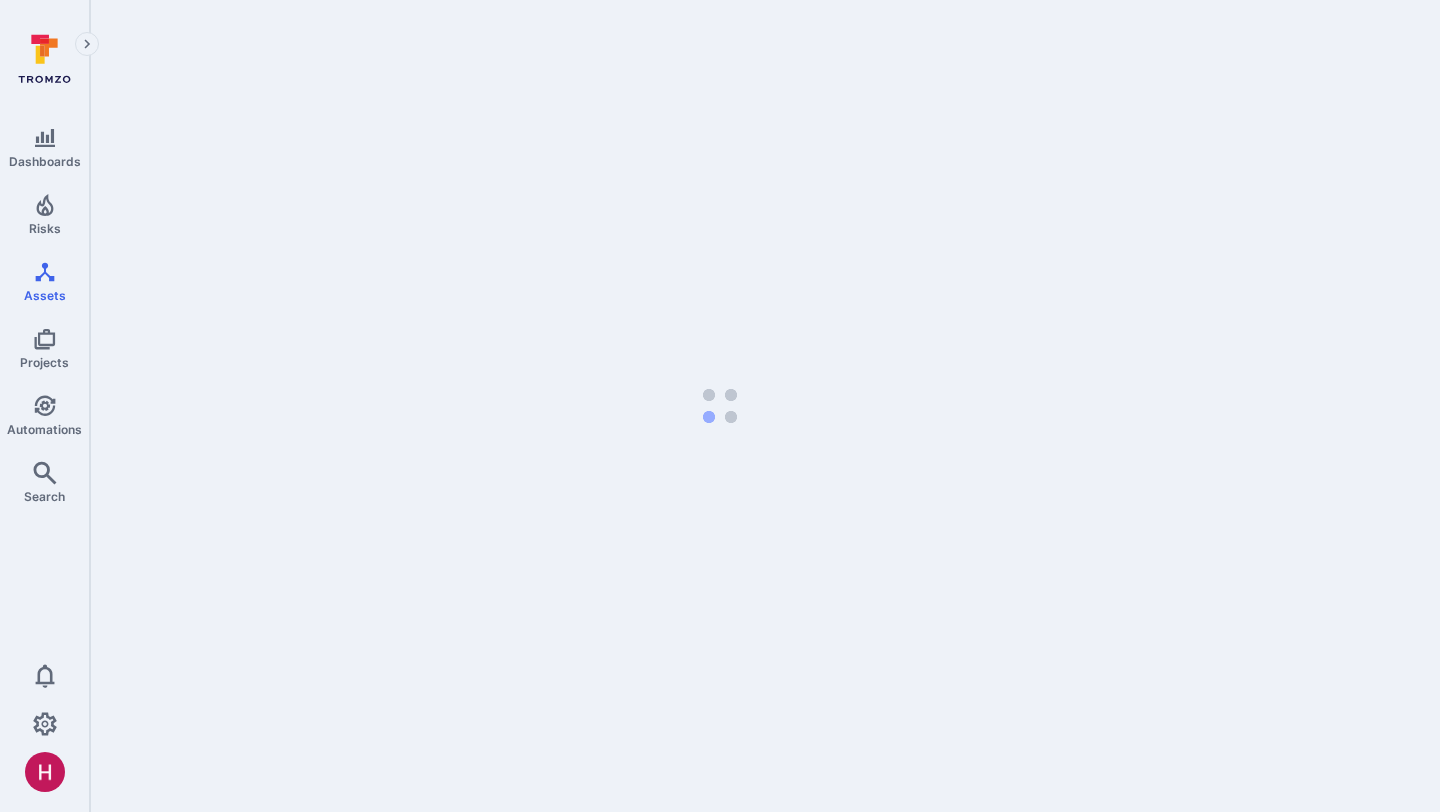 scroll, scrollTop: 0, scrollLeft: 0, axis: both 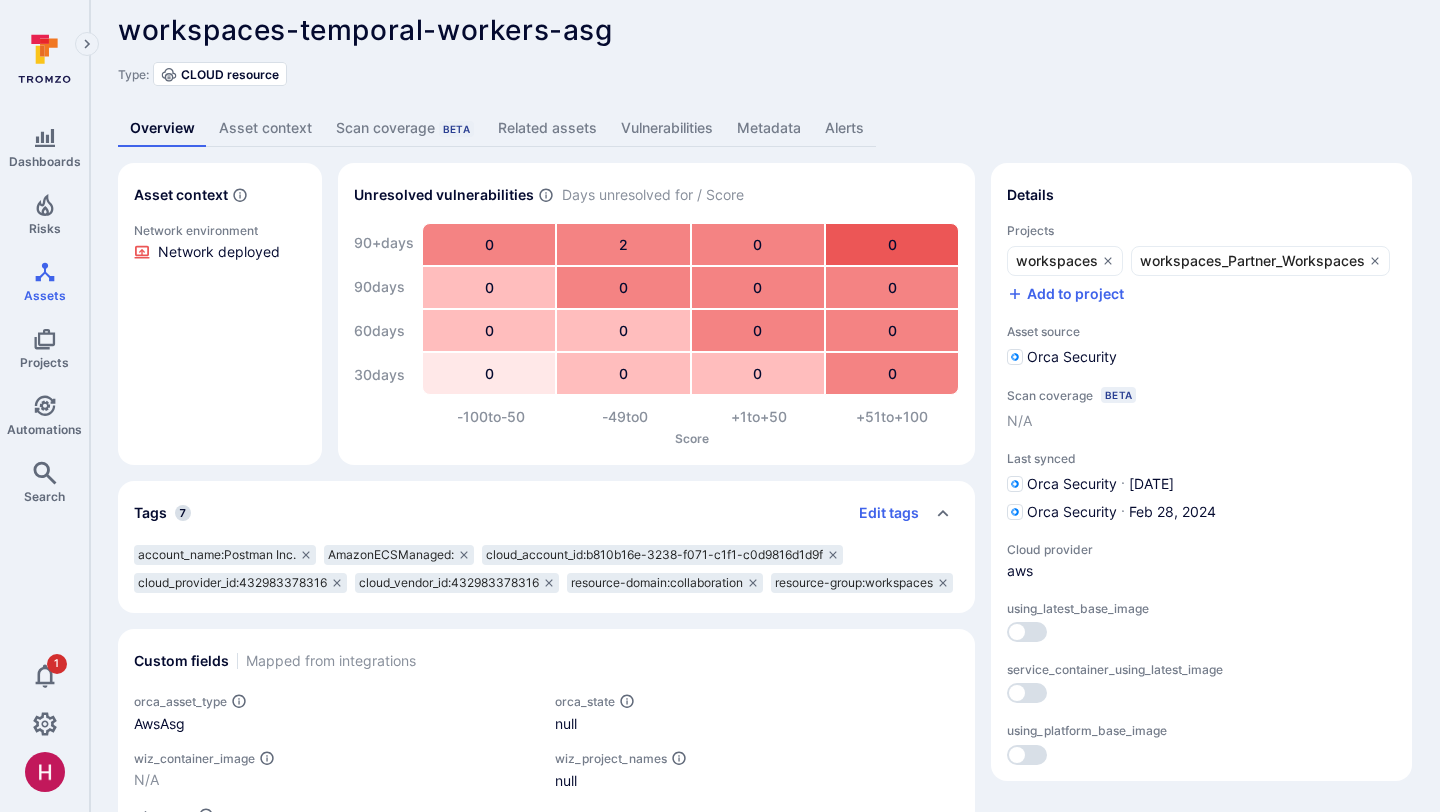 click on "Metadata" at bounding box center (769, 128) 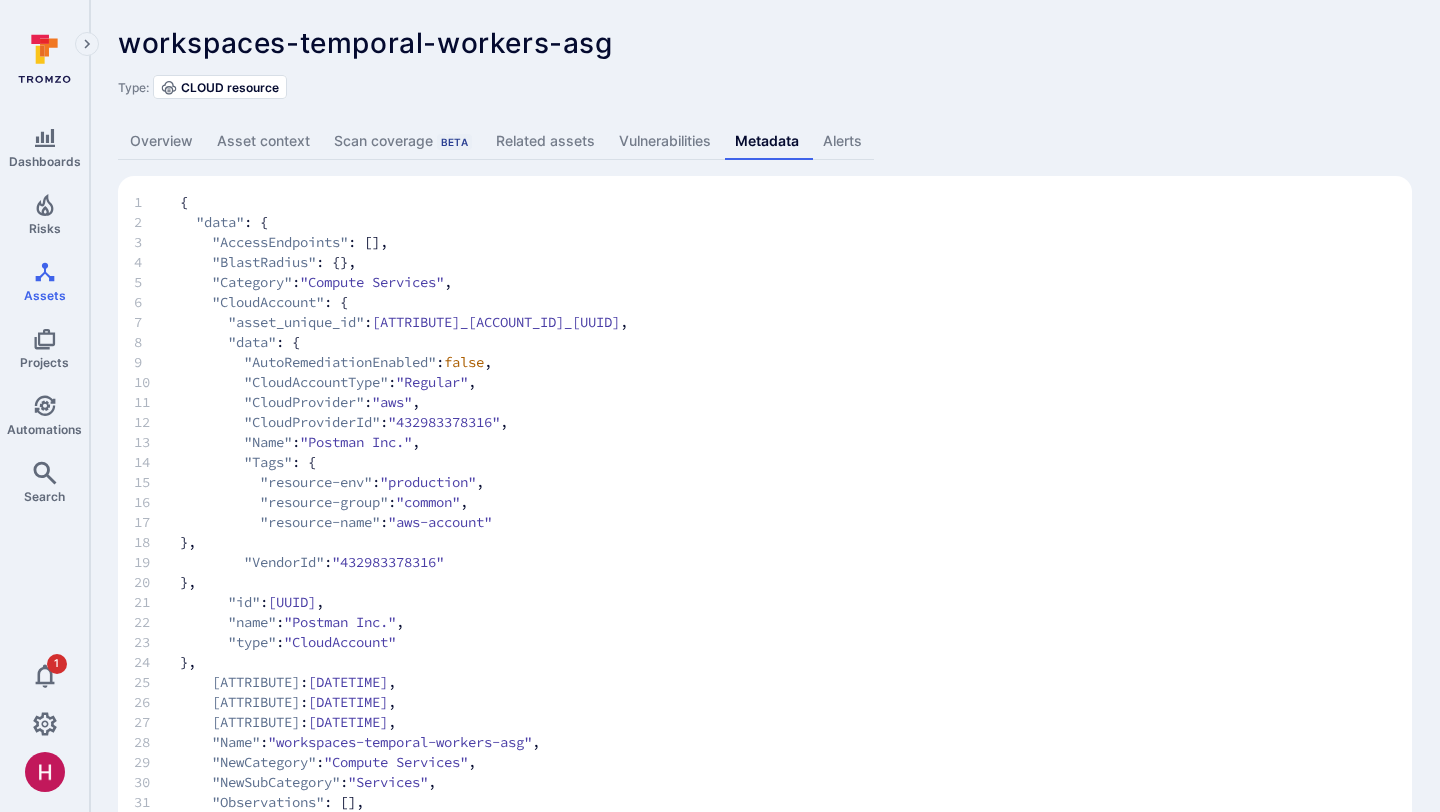 scroll, scrollTop: 0, scrollLeft: 0, axis: both 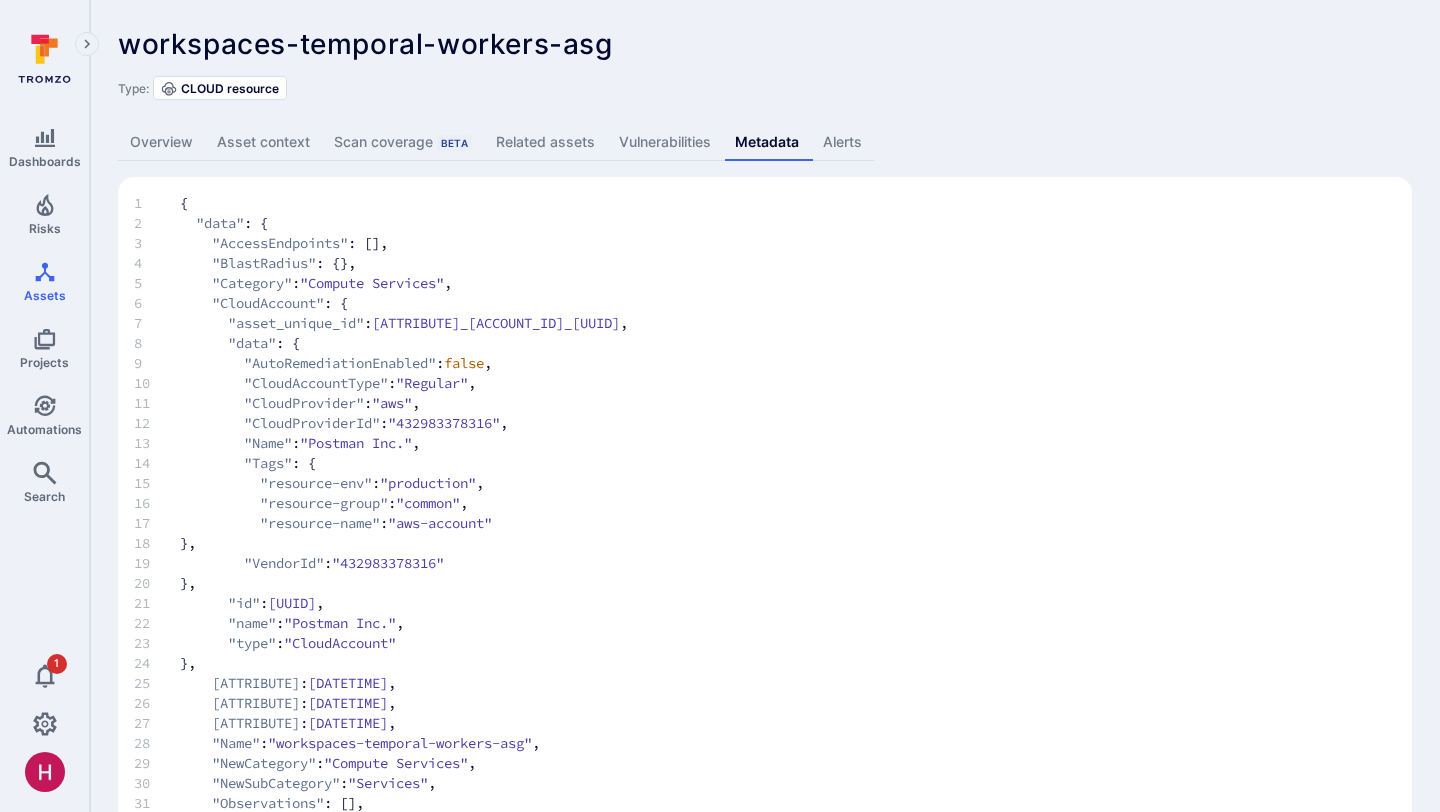 click on "Overview" at bounding box center (161, 142) 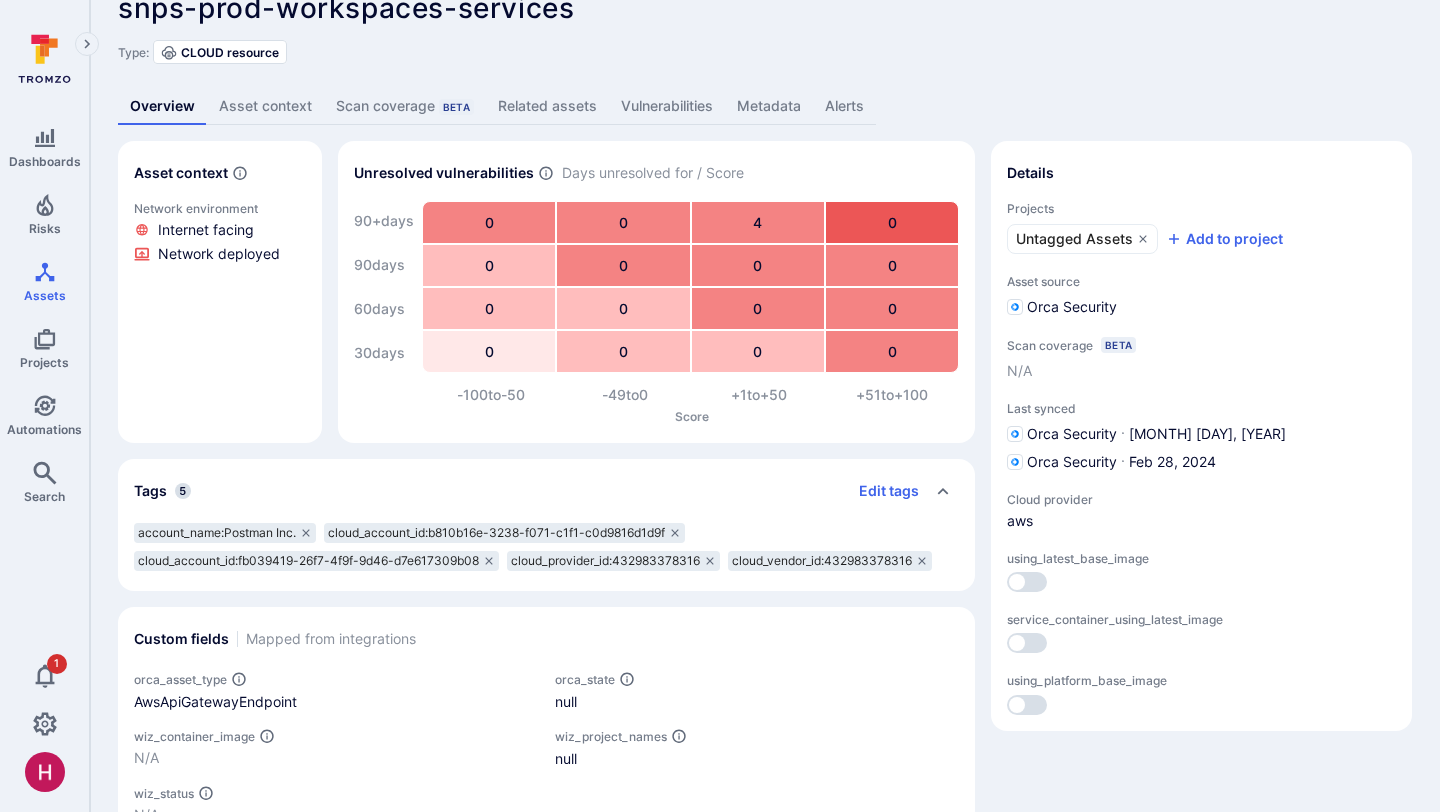 scroll, scrollTop: 38, scrollLeft: 0, axis: vertical 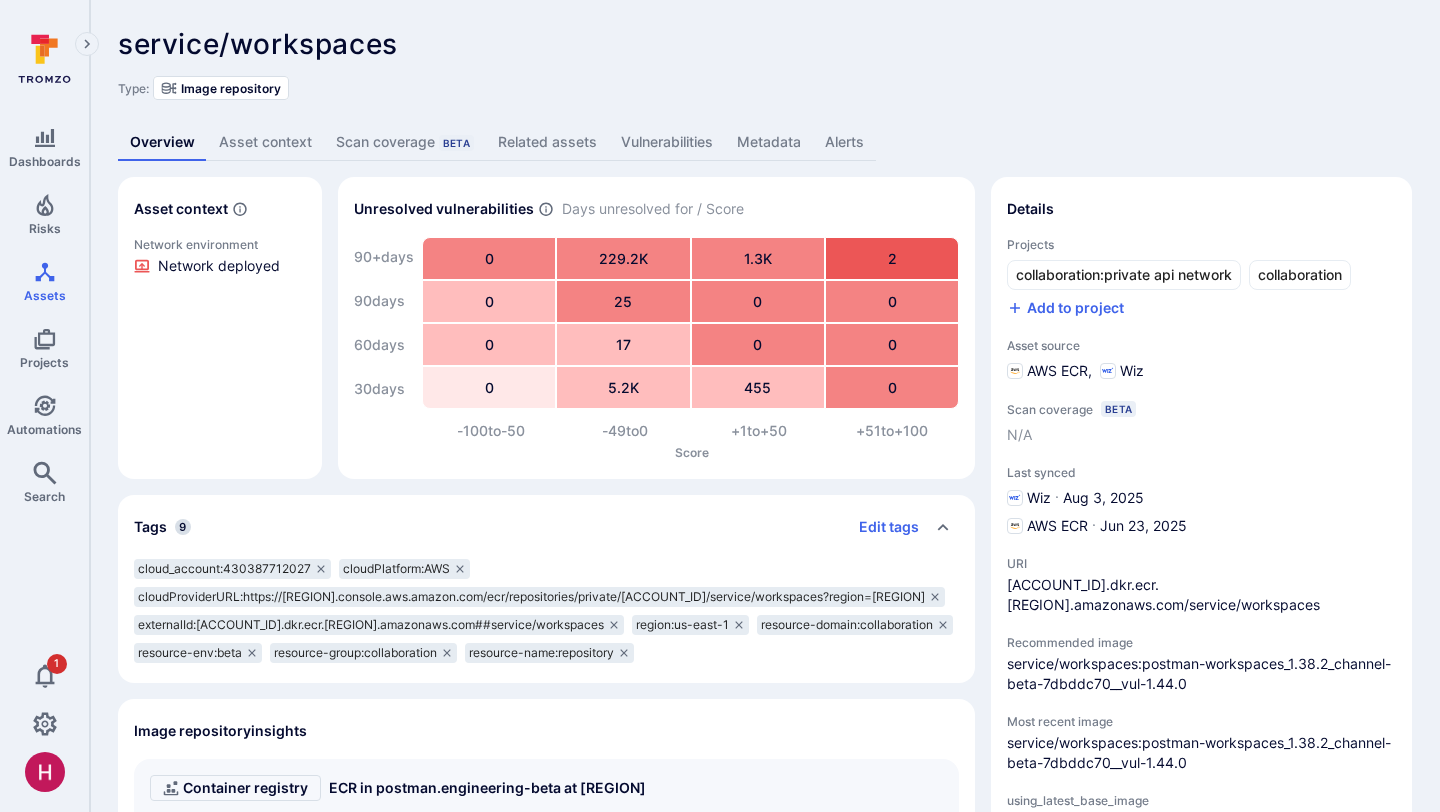 click on "Related assets" at bounding box center (547, 142) 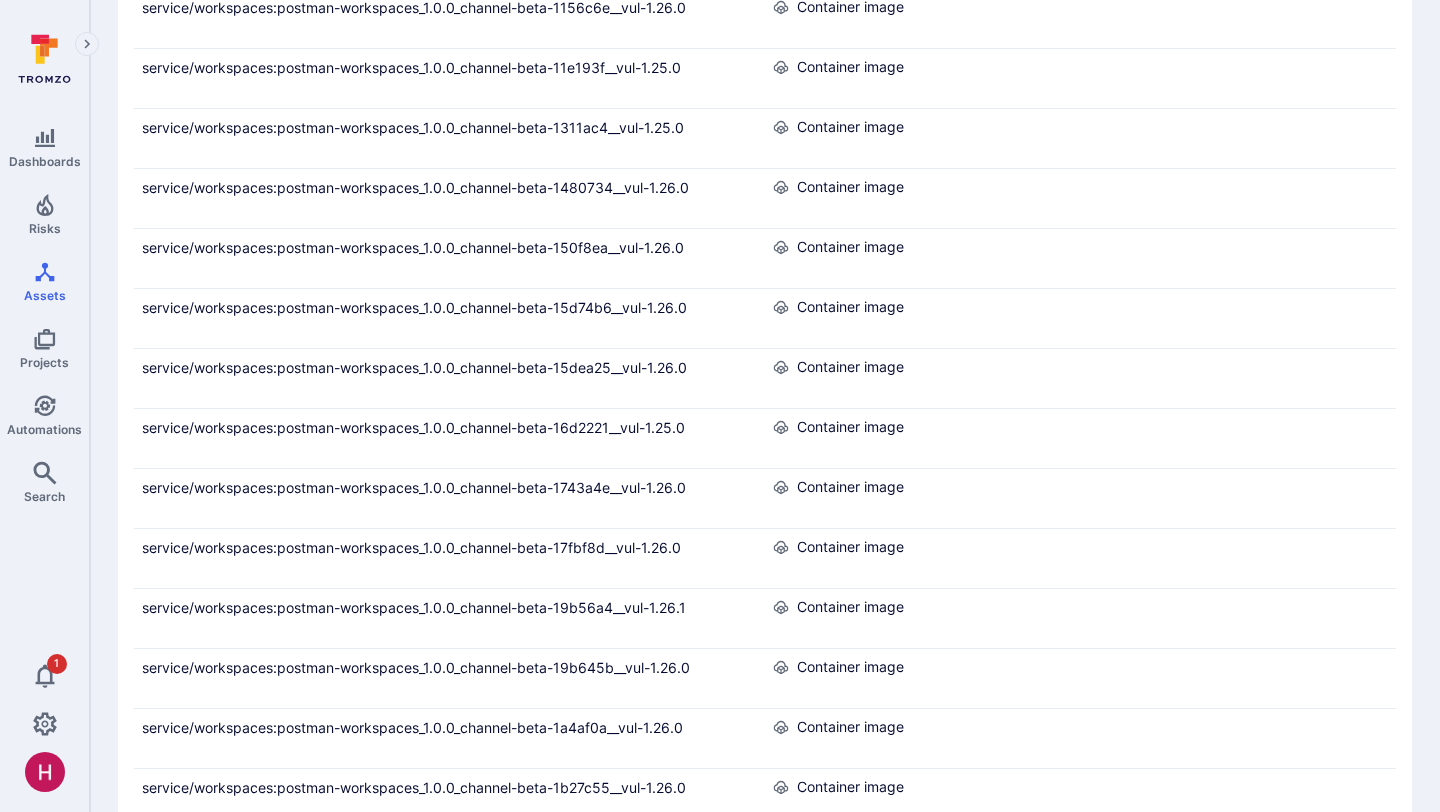 scroll, scrollTop: 3036, scrollLeft: 0, axis: vertical 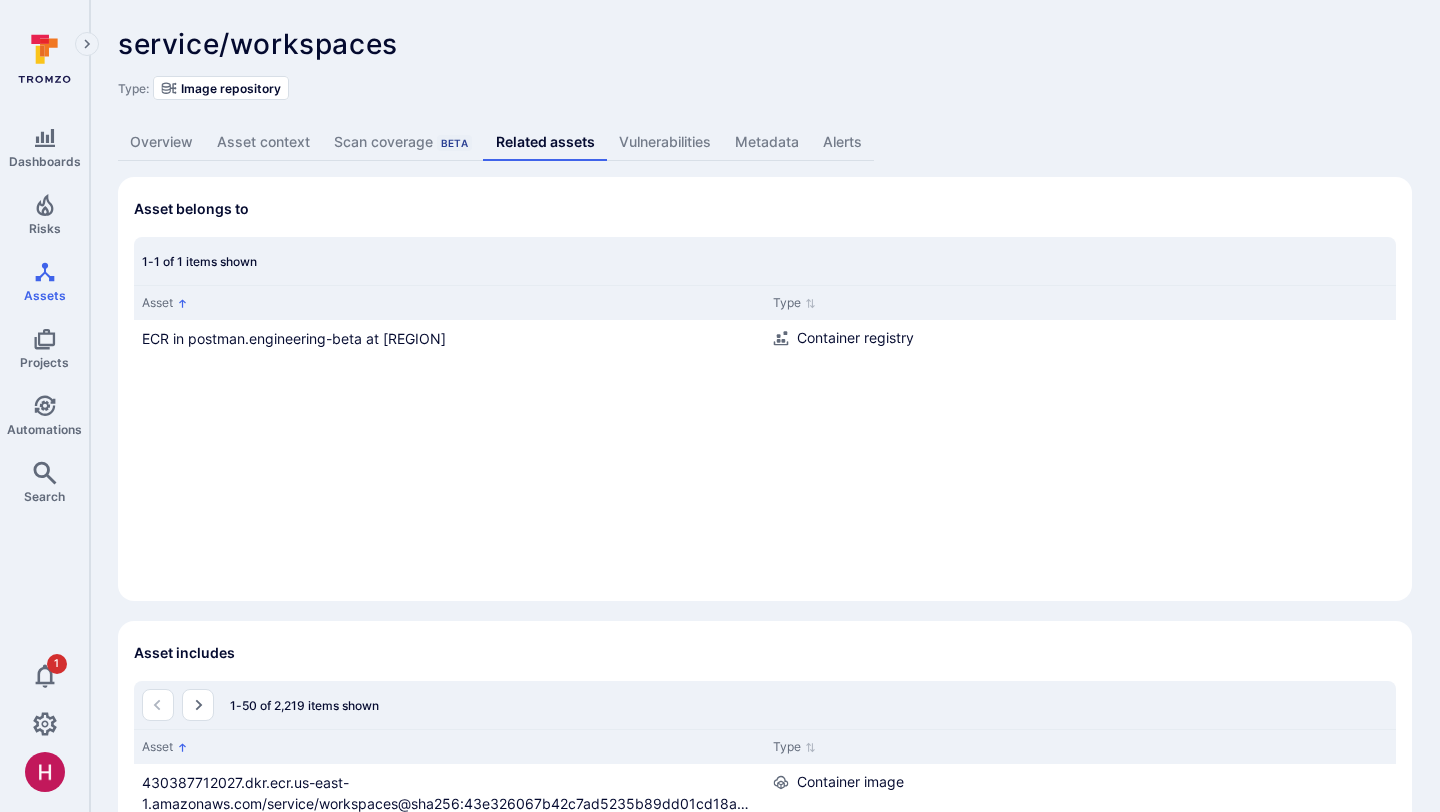 click on "Overview" at bounding box center [161, 142] 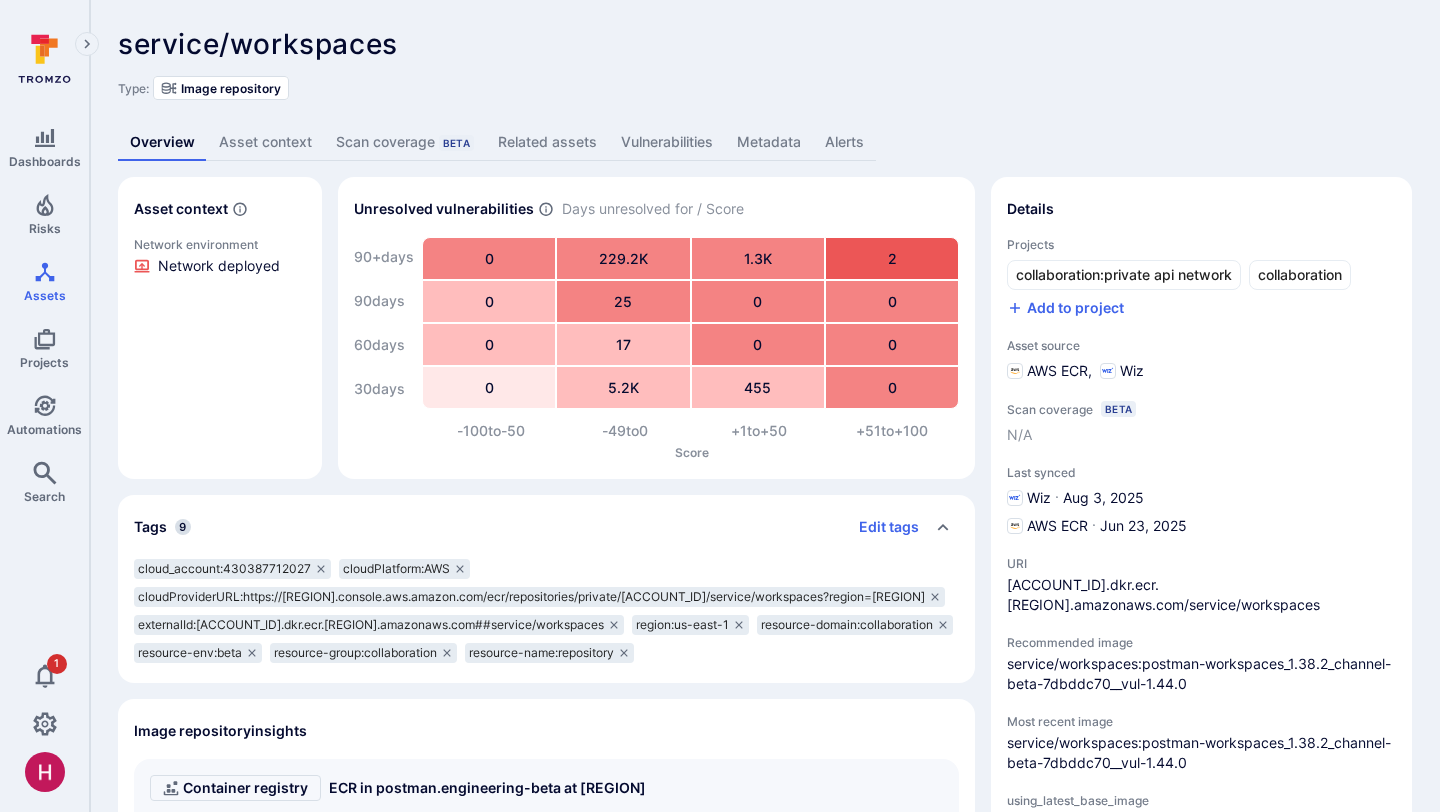 click on "Related assets" at bounding box center (547, 142) 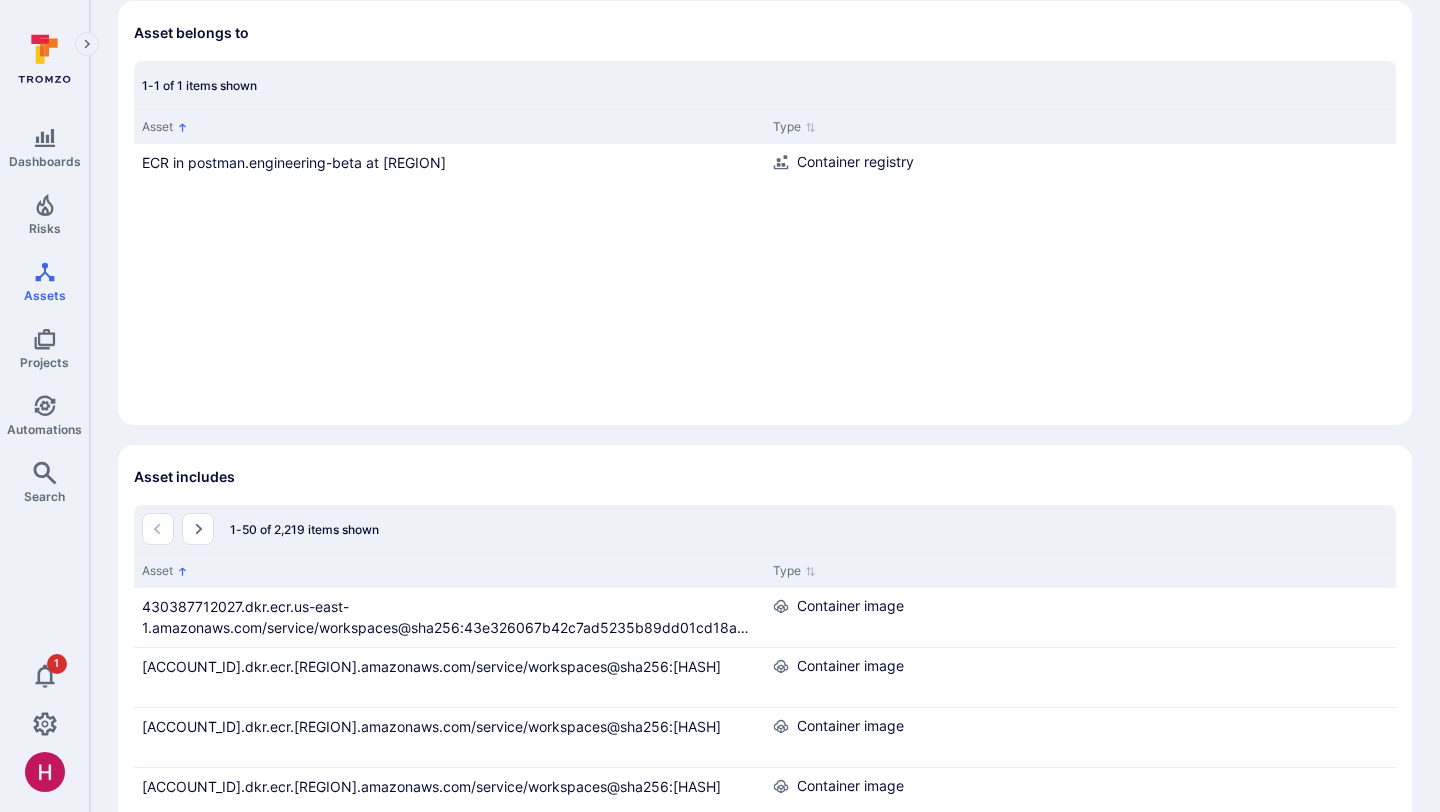 scroll, scrollTop: 0, scrollLeft: 0, axis: both 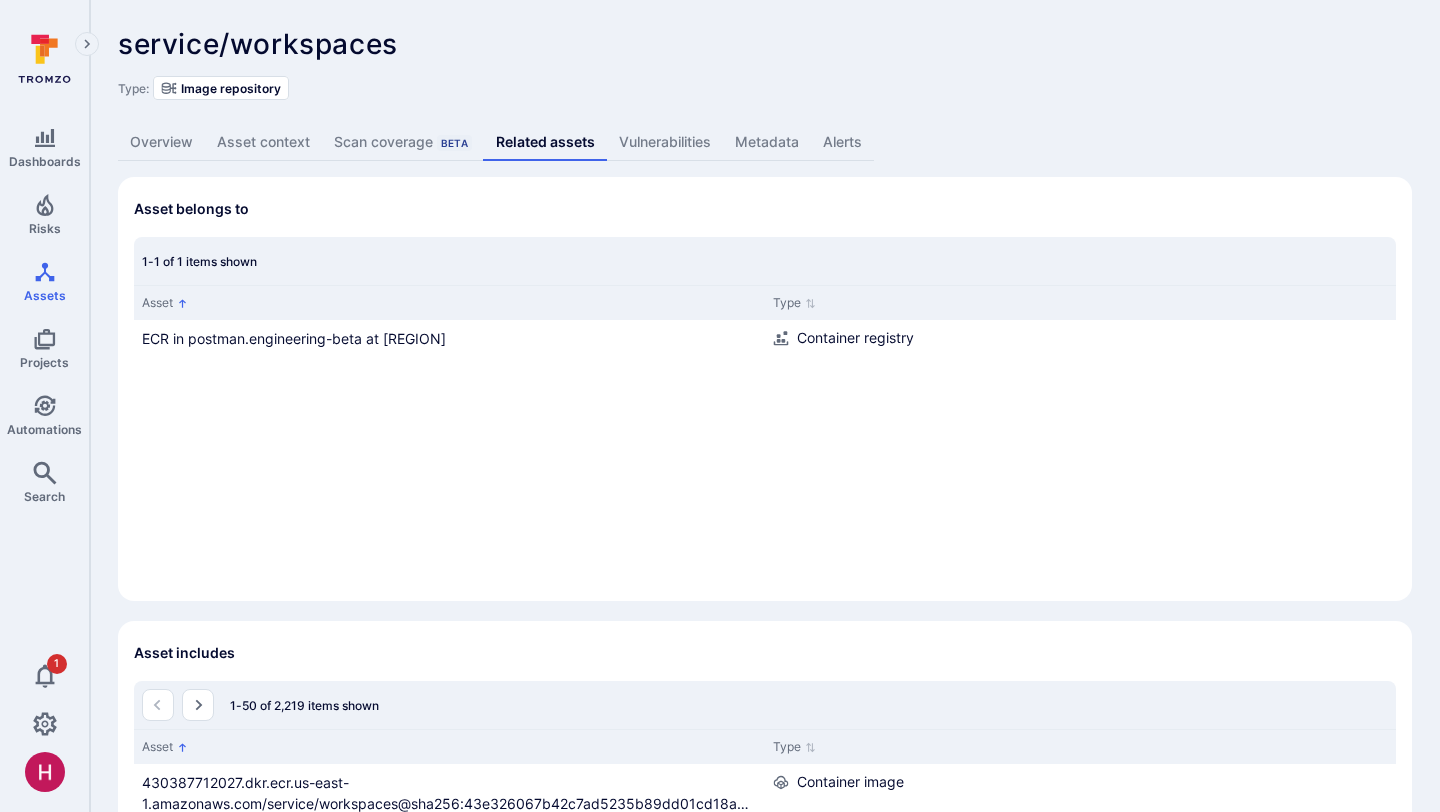 click on "Overview" at bounding box center [161, 142] 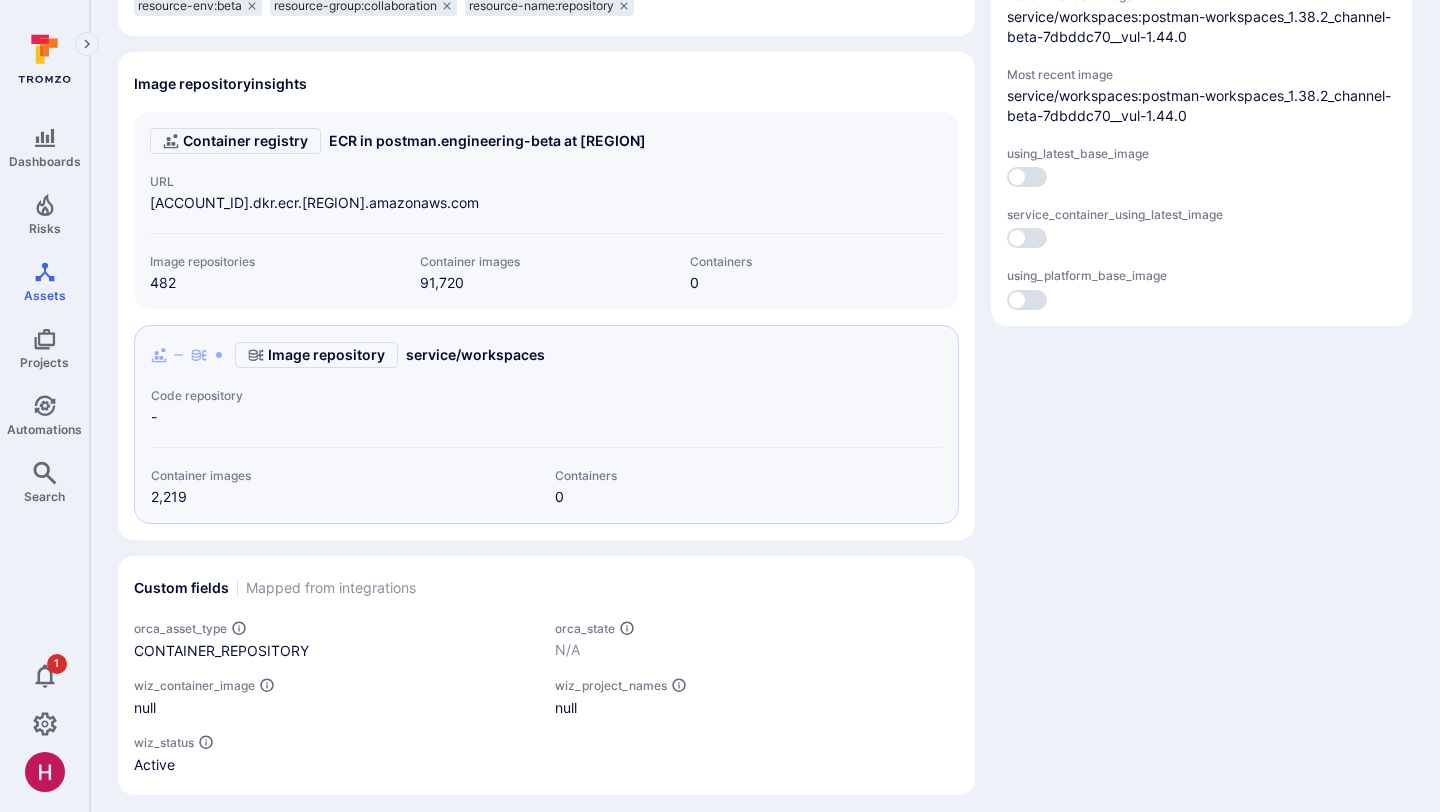 scroll, scrollTop: 656, scrollLeft: 0, axis: vertical 